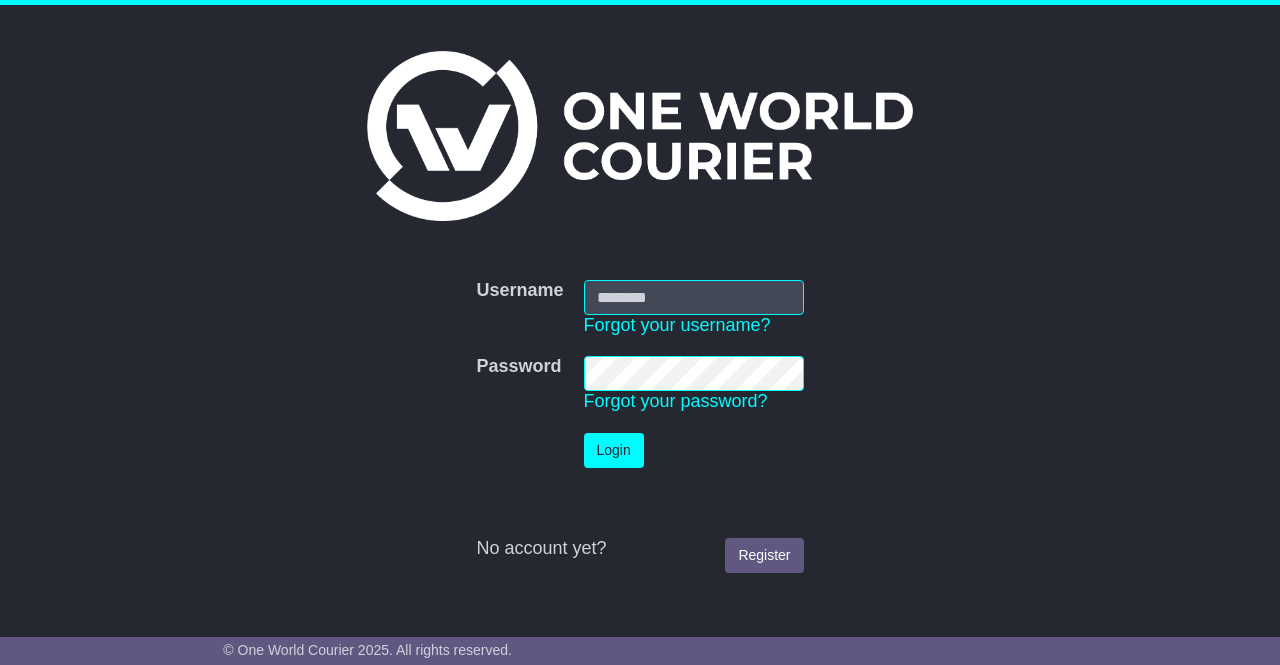 scroll, scrollTop: 0, scrollLeft: 0, axis: both 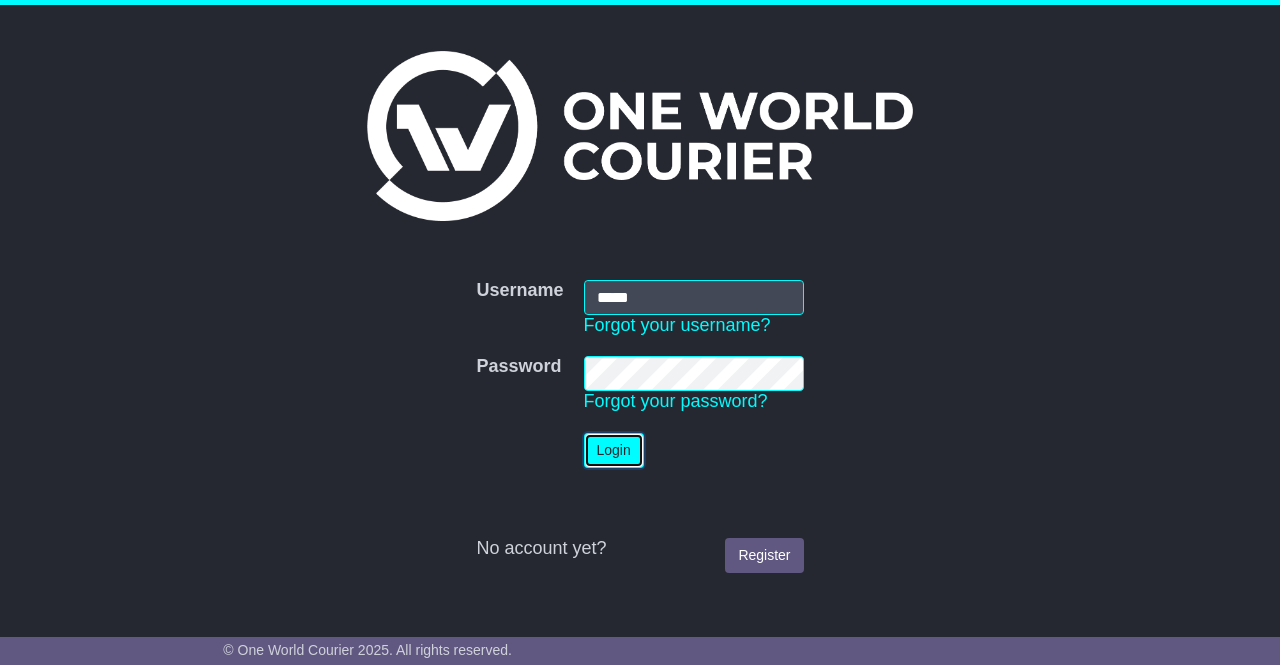 click on "Login" at bounding box center [614, 450] 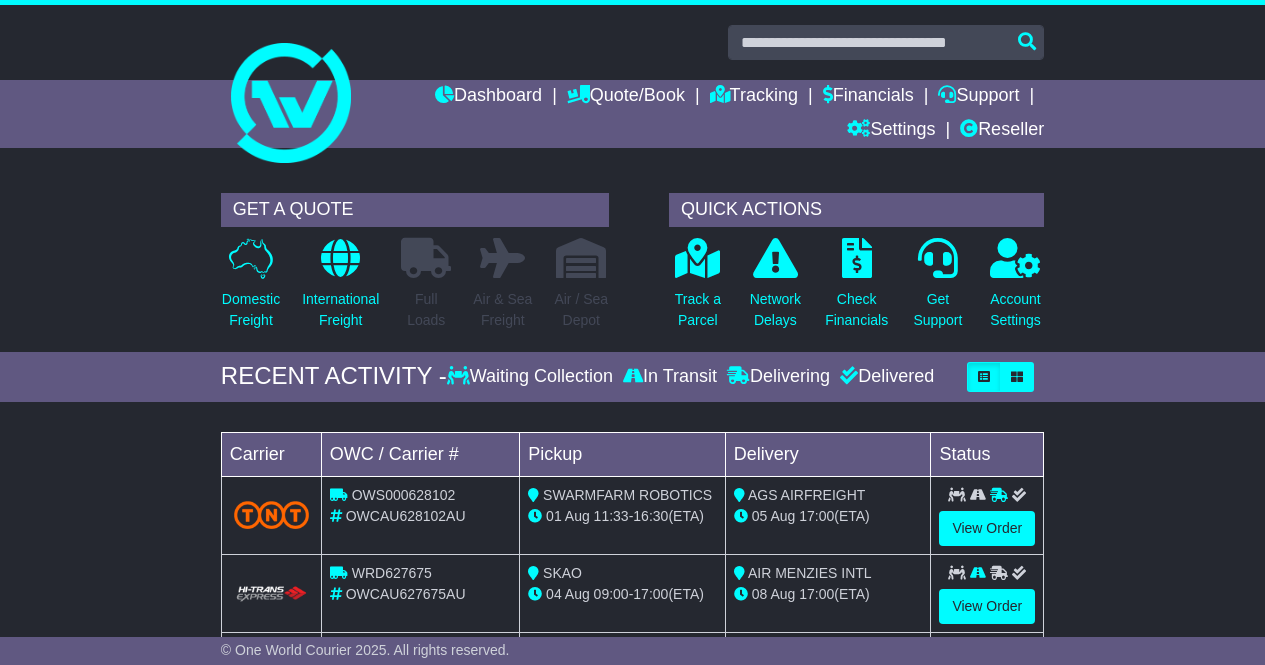 scroll, scrollTop: 0, scrollLeft: 0, axis: both 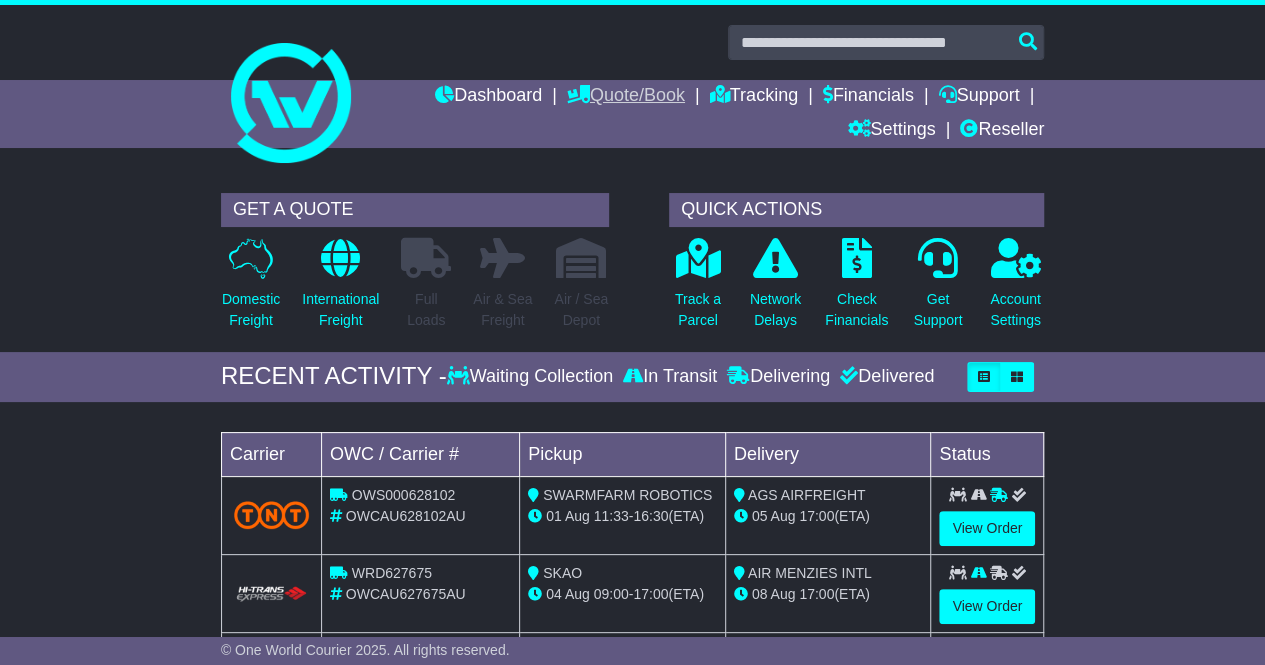 click on "Quote/Book" at bounding box center (626, 97) 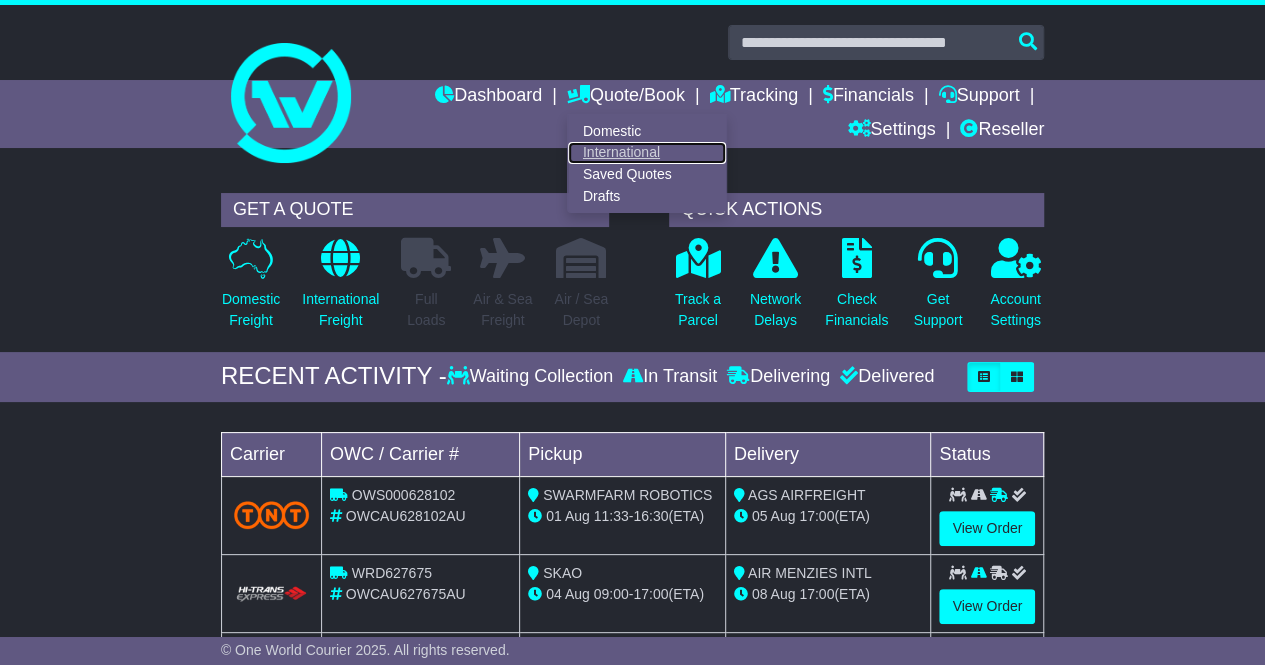 click on "International" at bounding box center (647, 153) 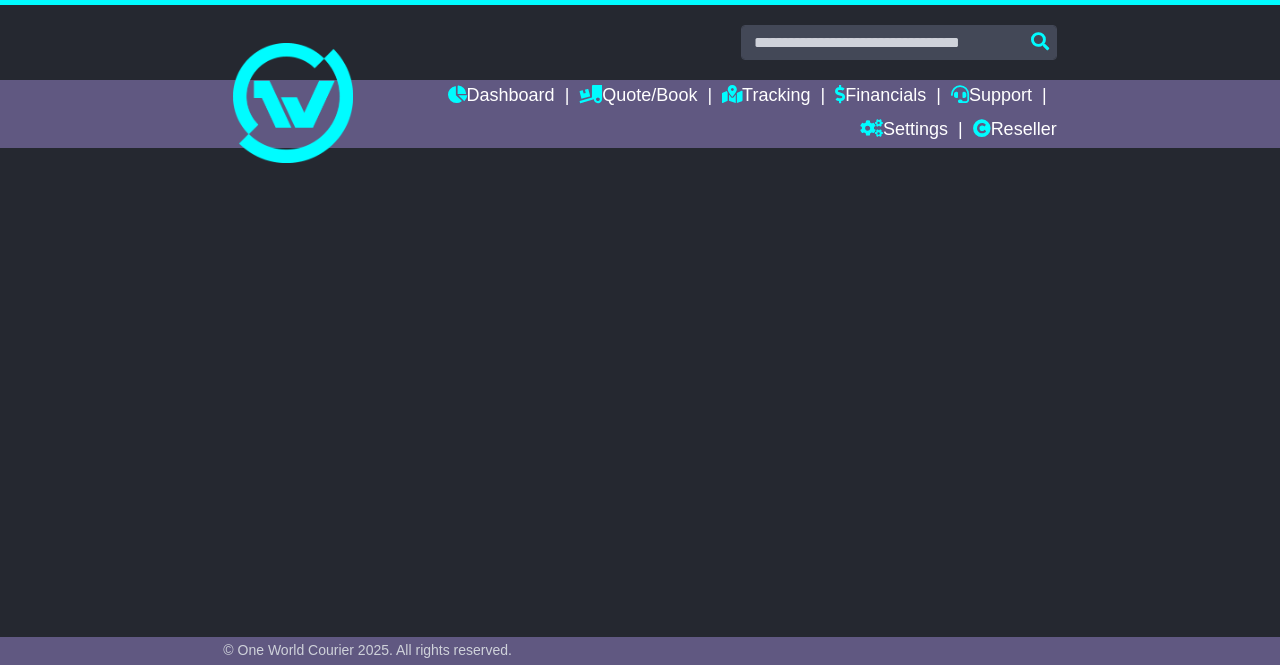 select on "**" 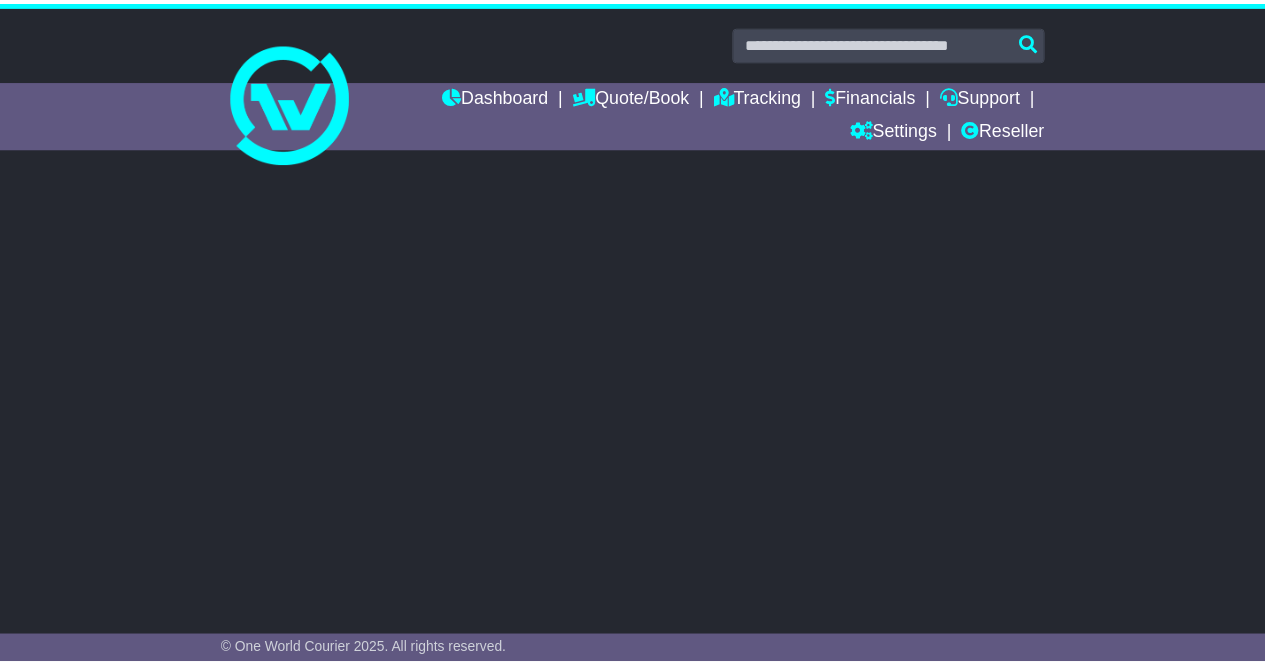 scroll, scrollTop: 0, scrollLeft: 0, axis: both 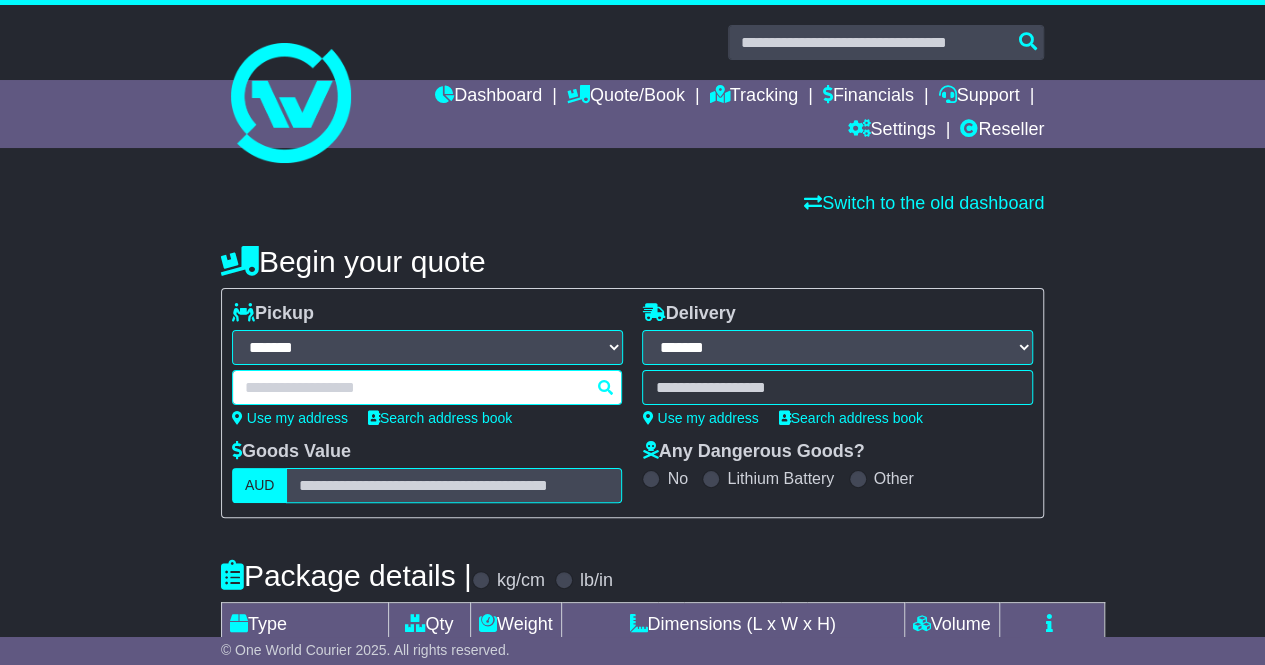 click at bounding box center [427, 387] 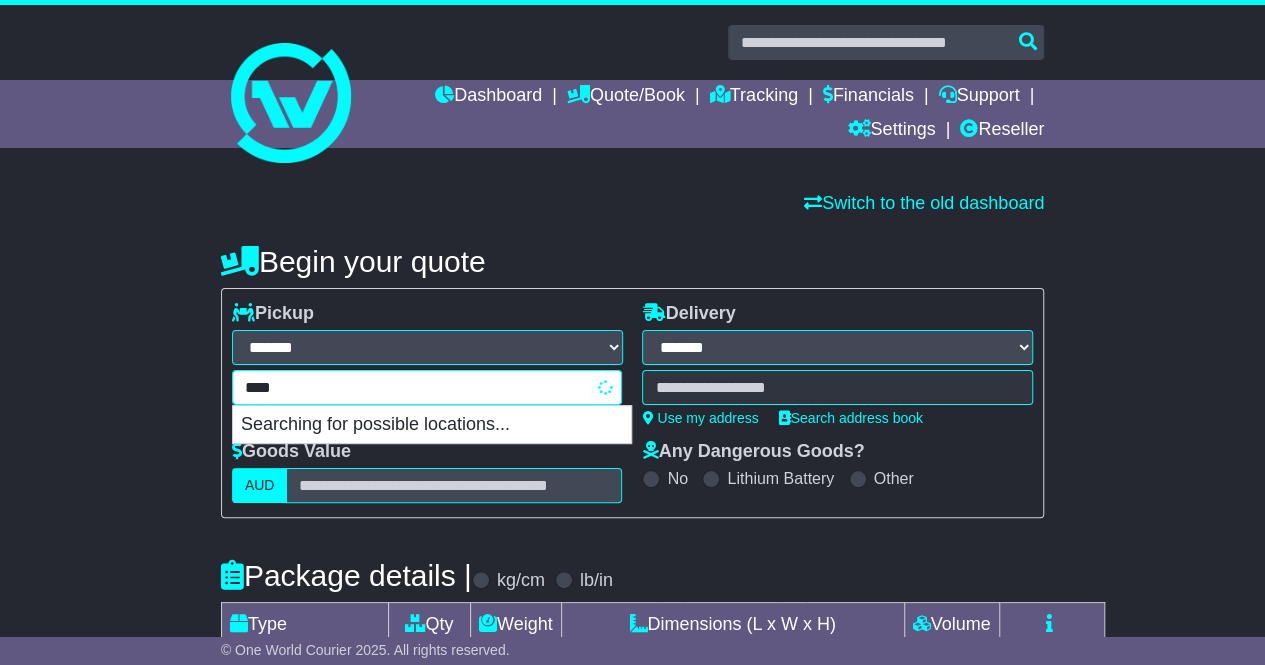type on "*****" 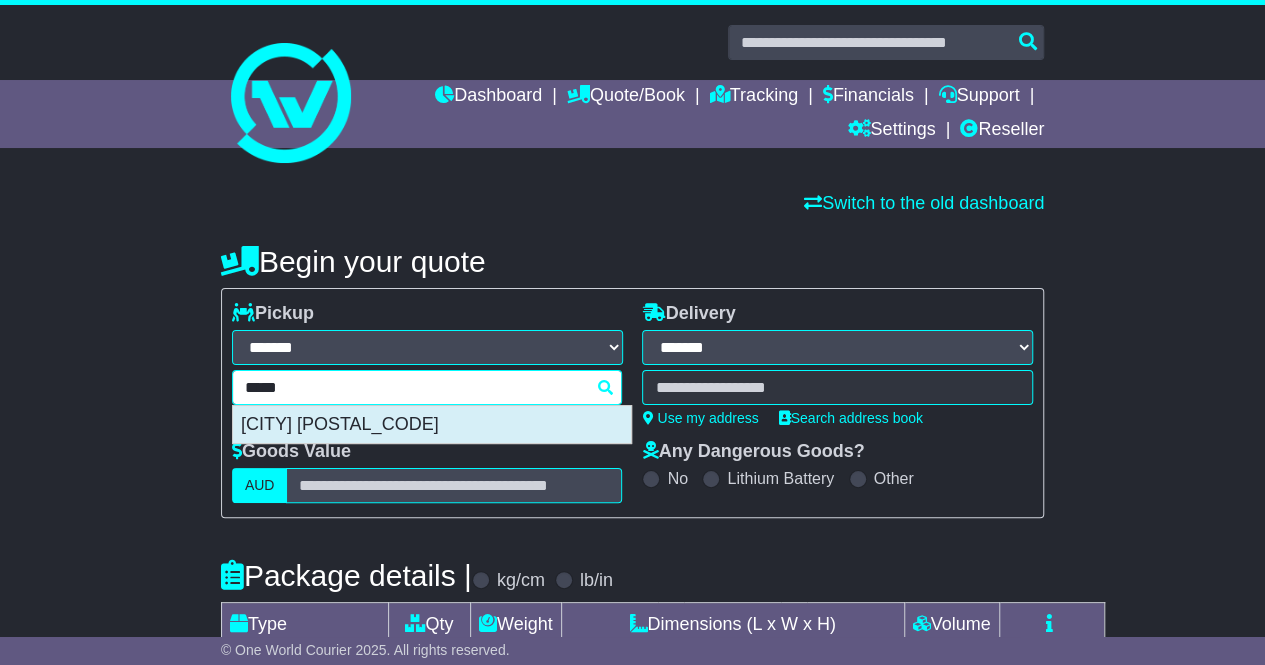click on "[CITY] [POSTAL_CODE]" at bounding box center (432, 425) 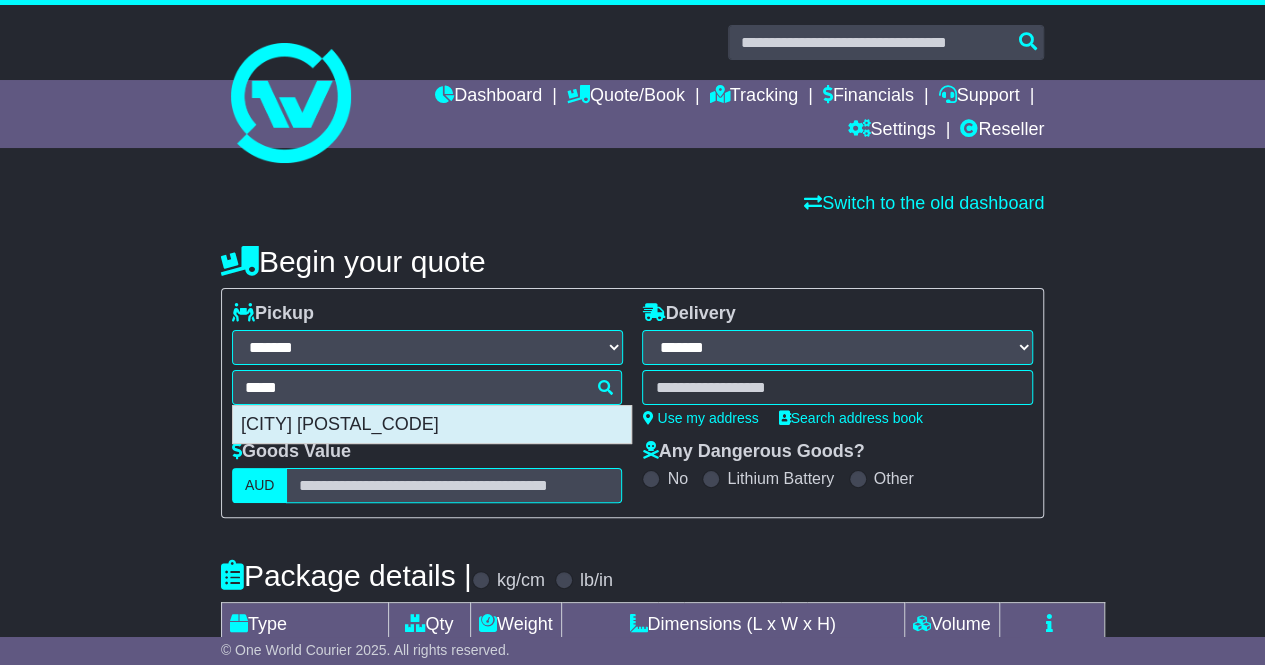 type on "**********" 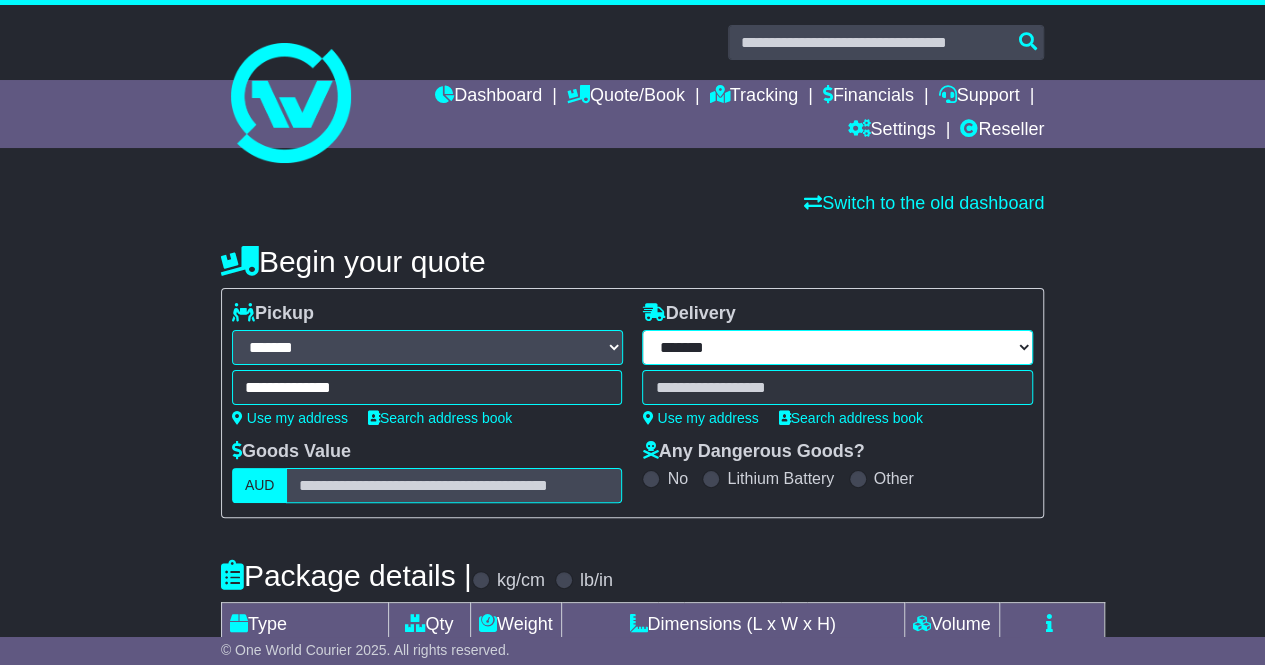 click on "**********" at bounding box center [837, 347] 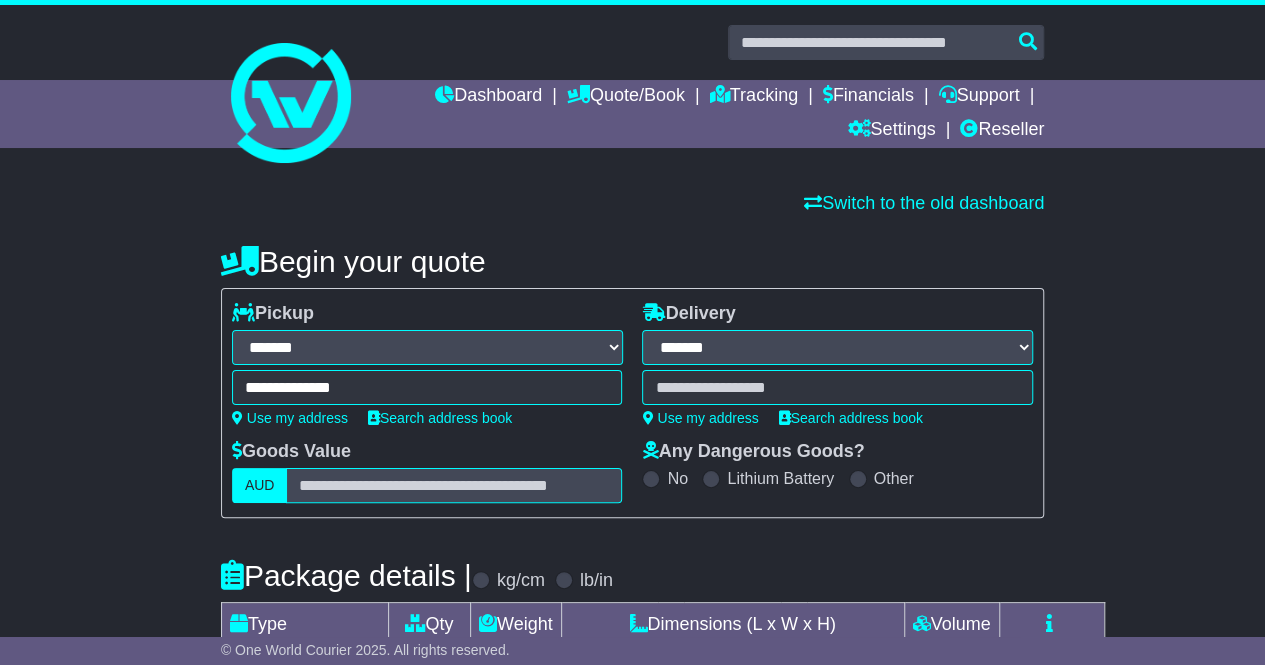 click on "**********" at bounding box center (837, 347) 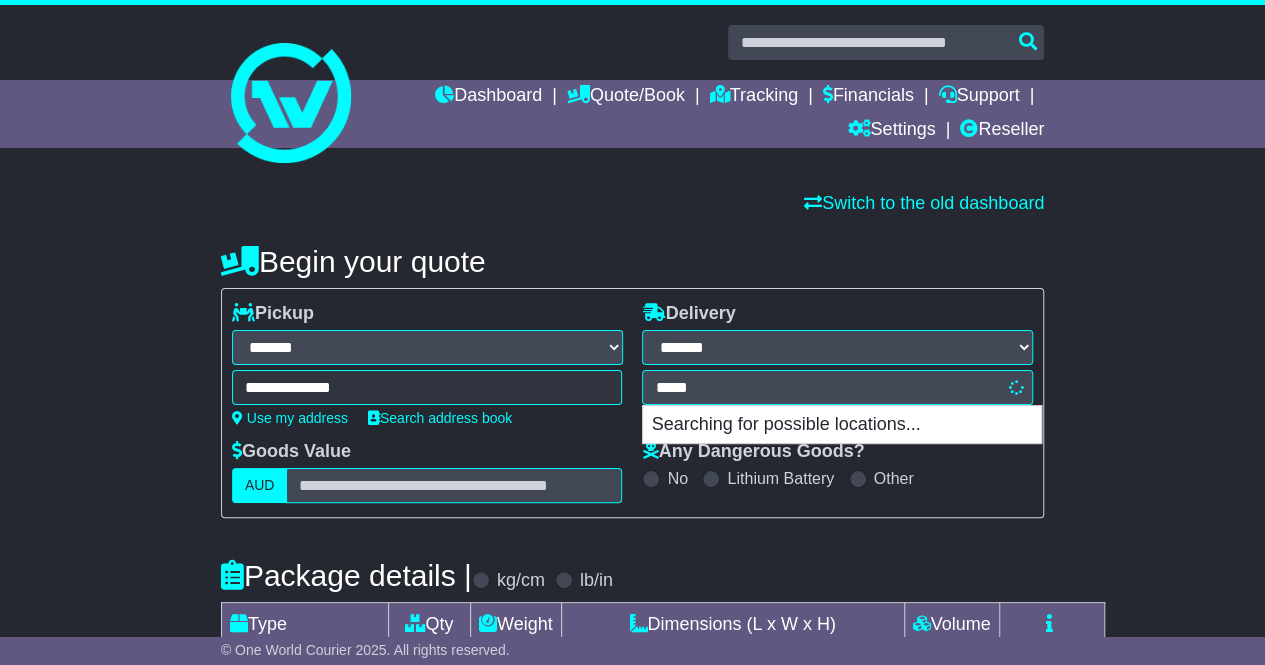 type on "******" 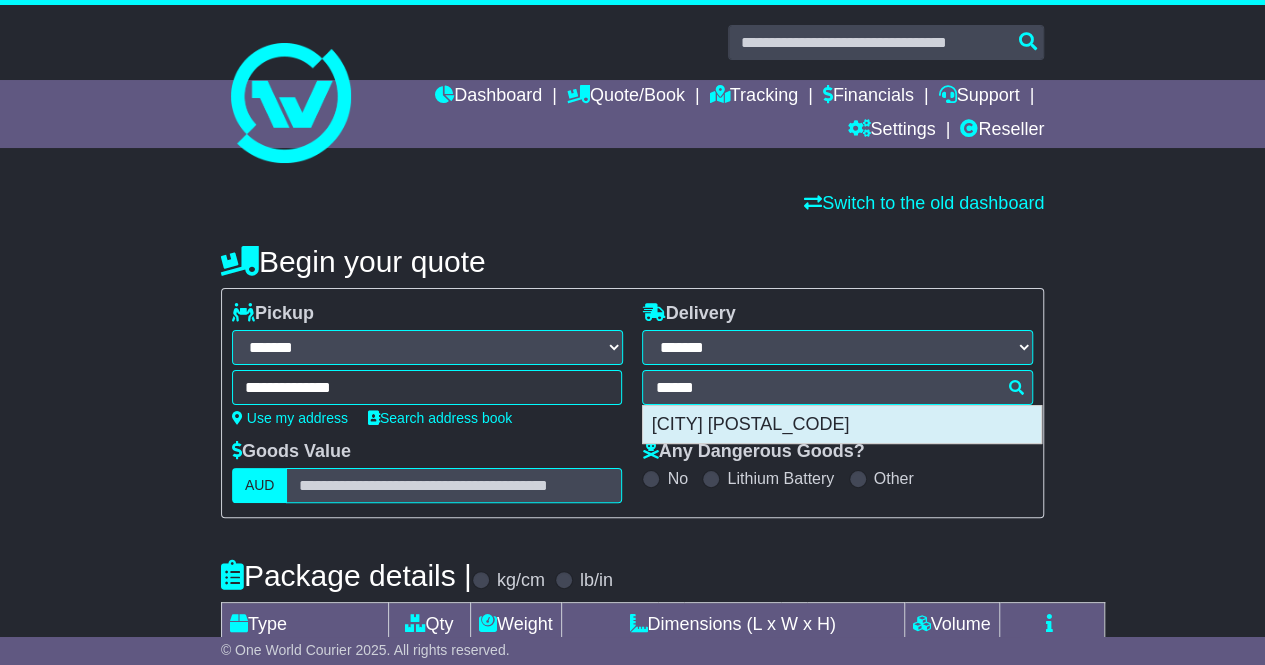 click on "[CITY] [POSTAL_CODE]" at bounding box center (842, 425) 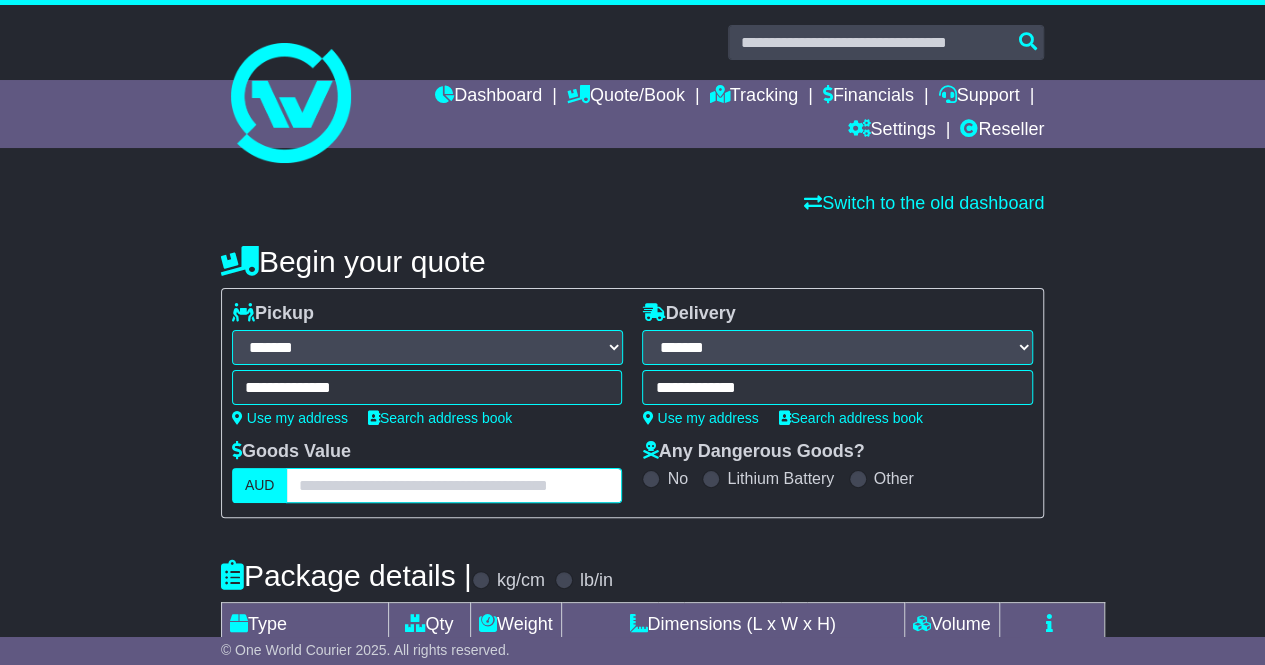 click at bounding box center (454, 485) 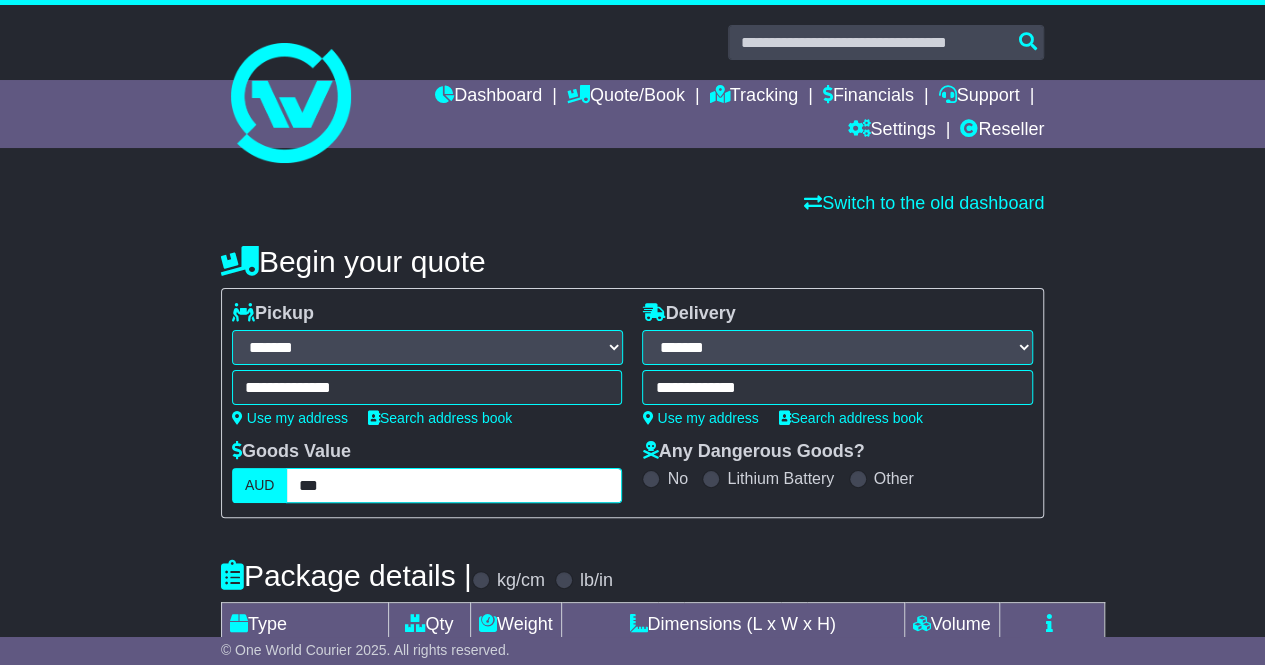 type on "***" 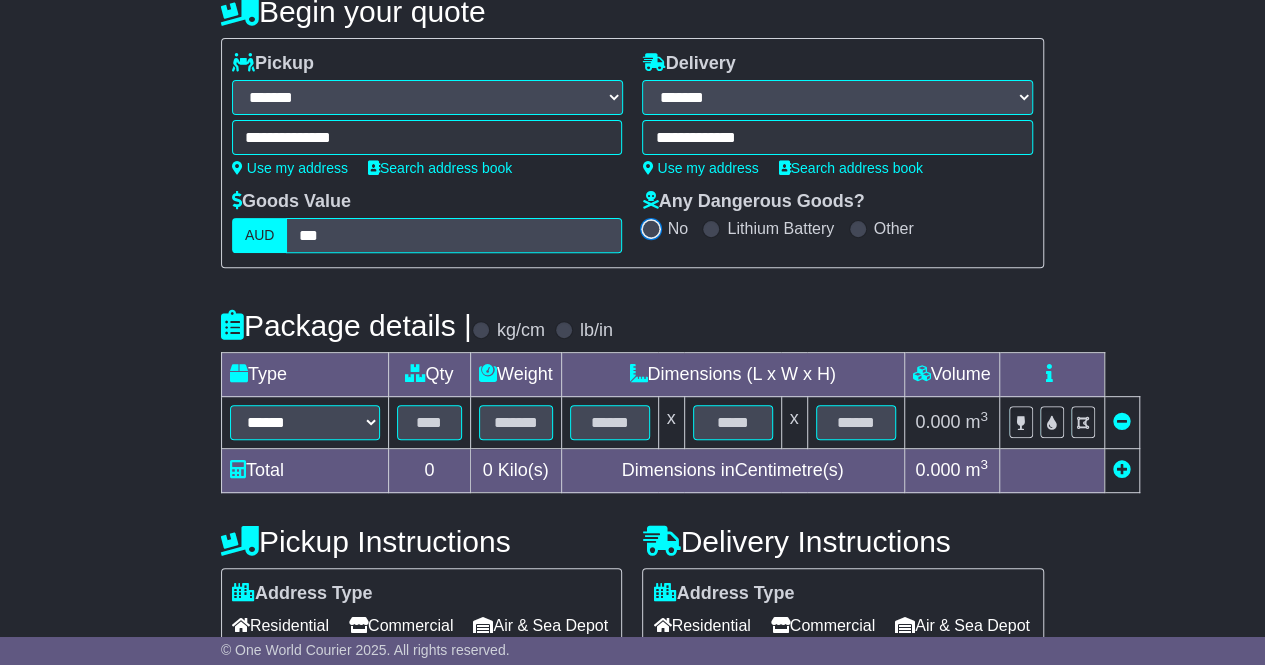 scroll, scrollTop: 300, scrollLeft: 0, axis: vertical 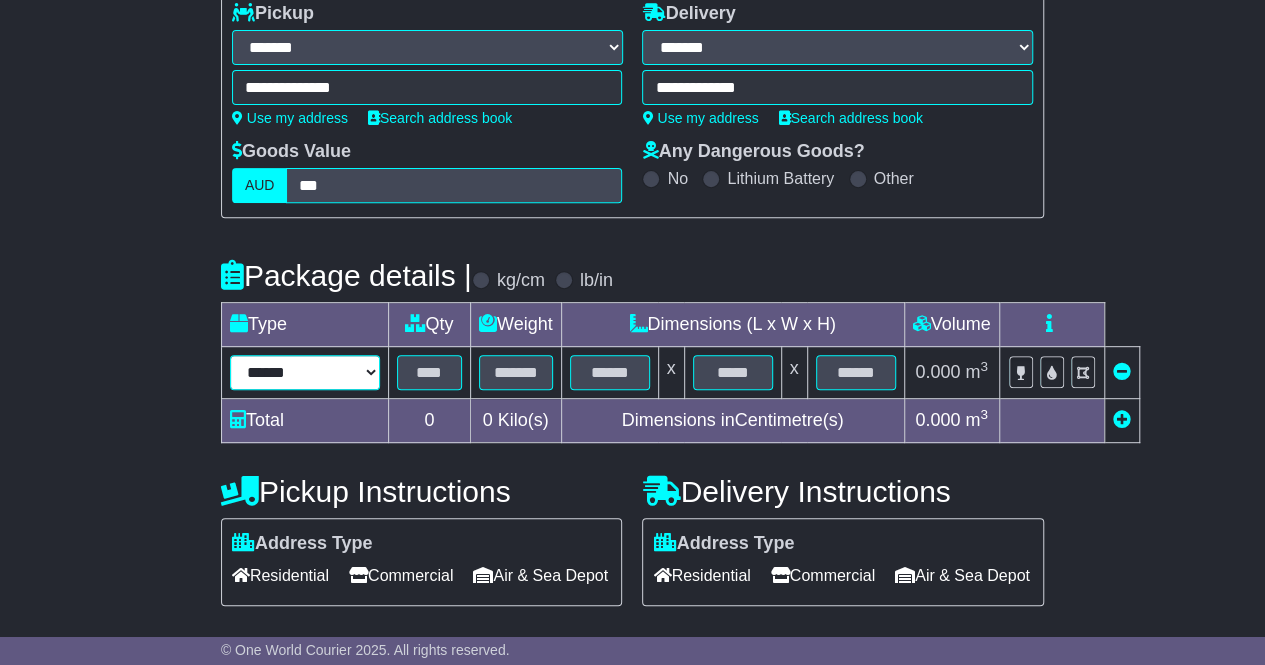 click on "****** ****** *** ******** ***** **** **** ****** *** *******" at bounding box center (305, 372) 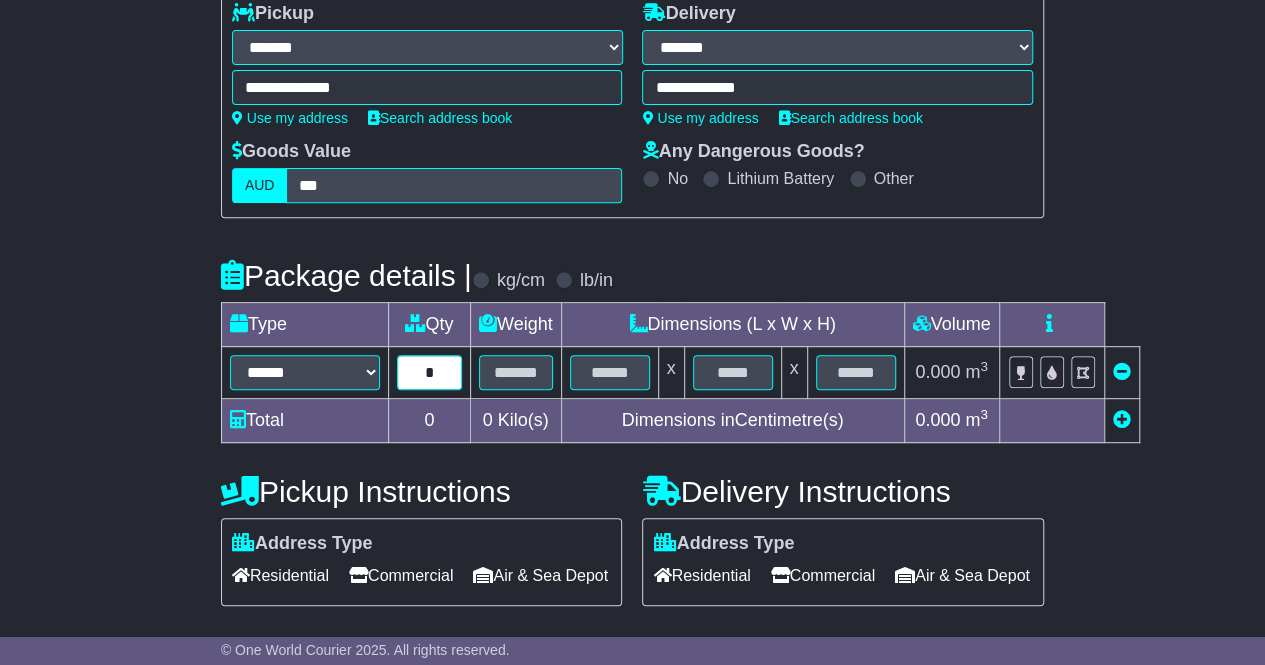 type on "*" 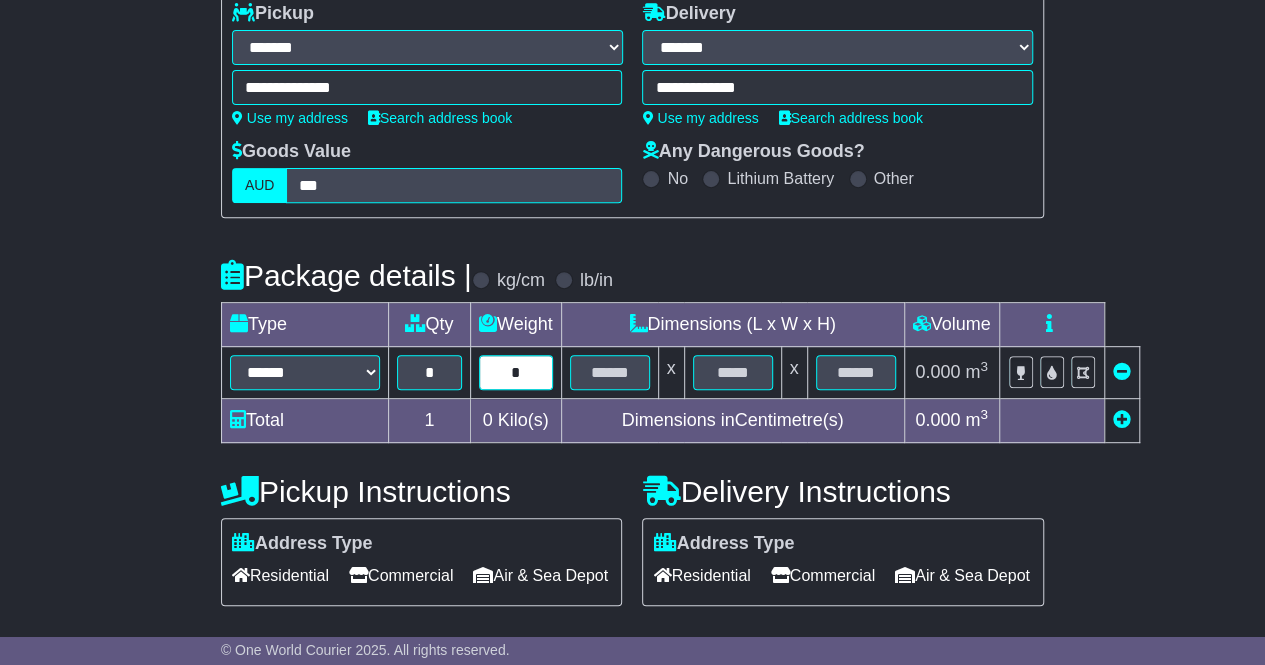 type on "*" 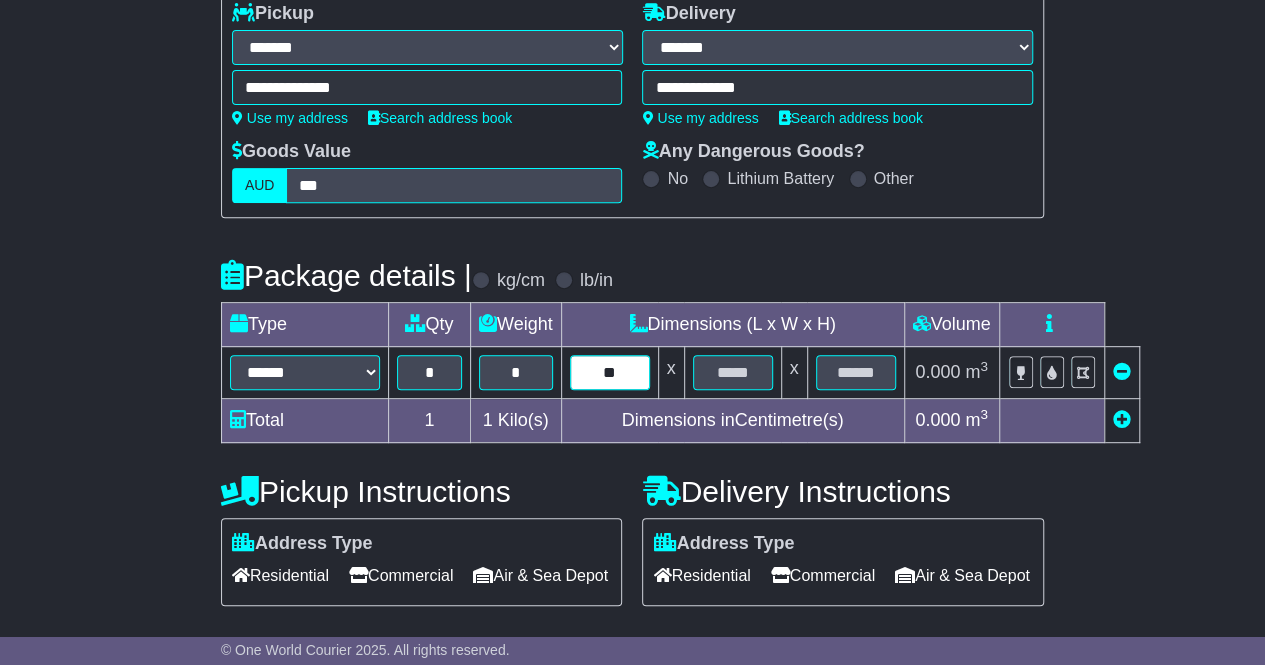 type on "**" 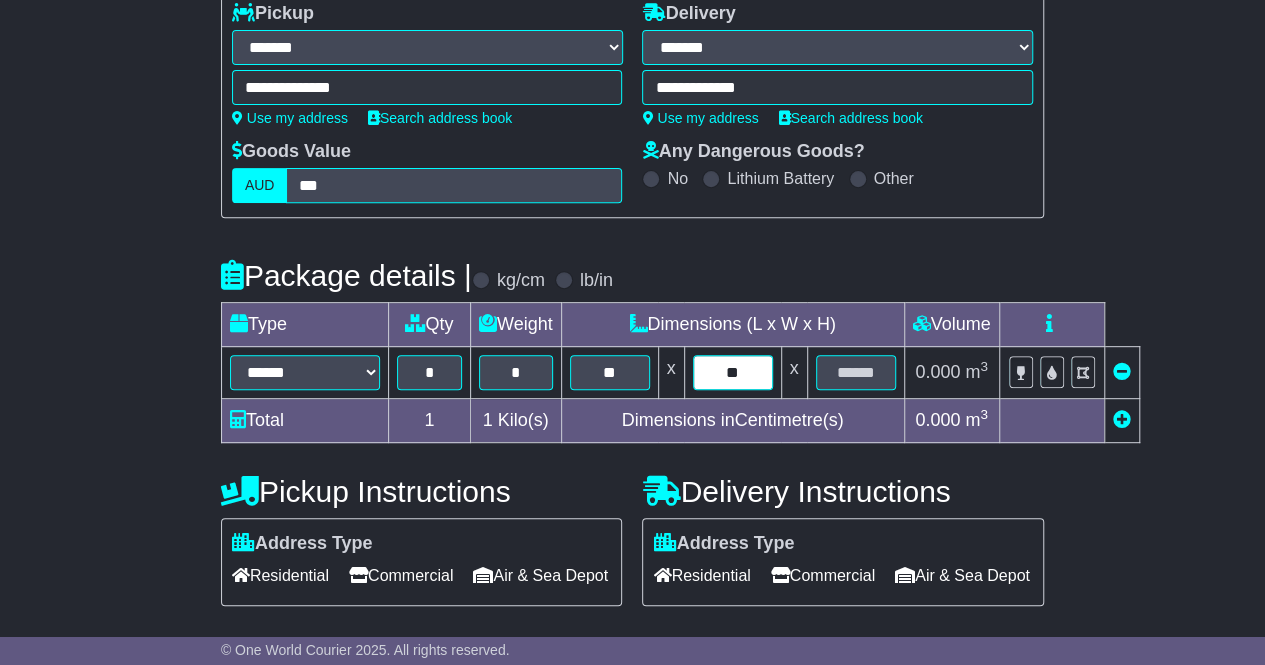 type on "**" 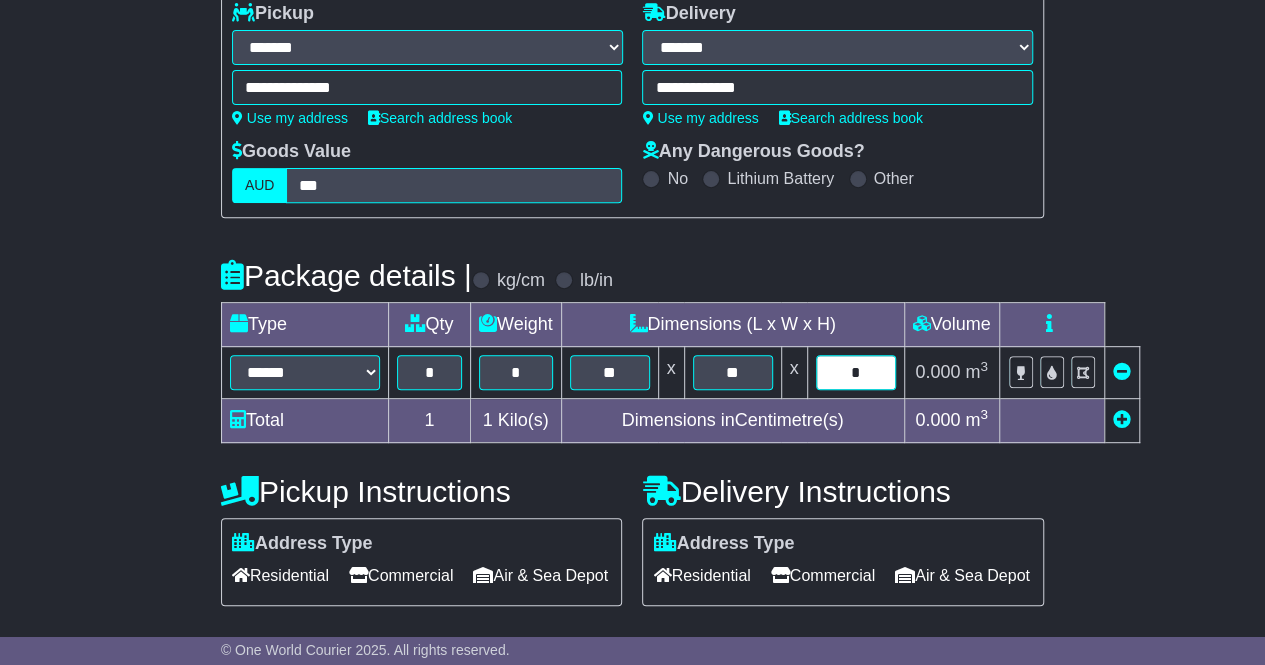 type on "*" 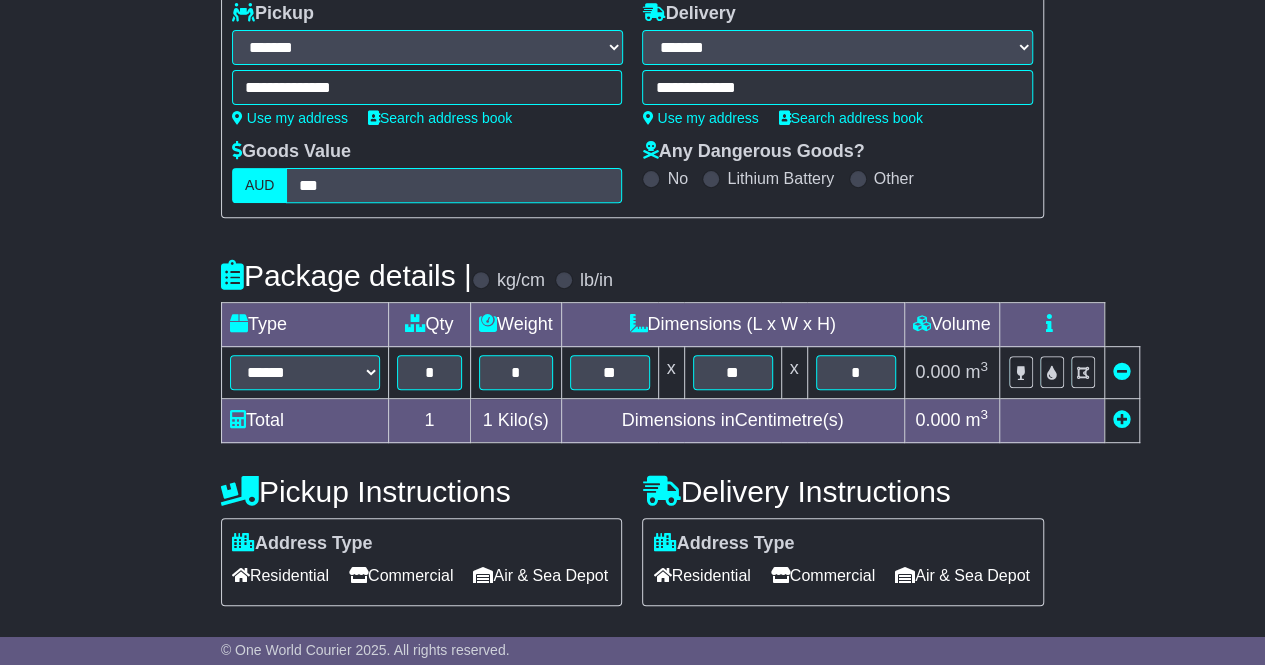 scroll, scrollTop: 710, scrollLeft: 0, axis: vertical 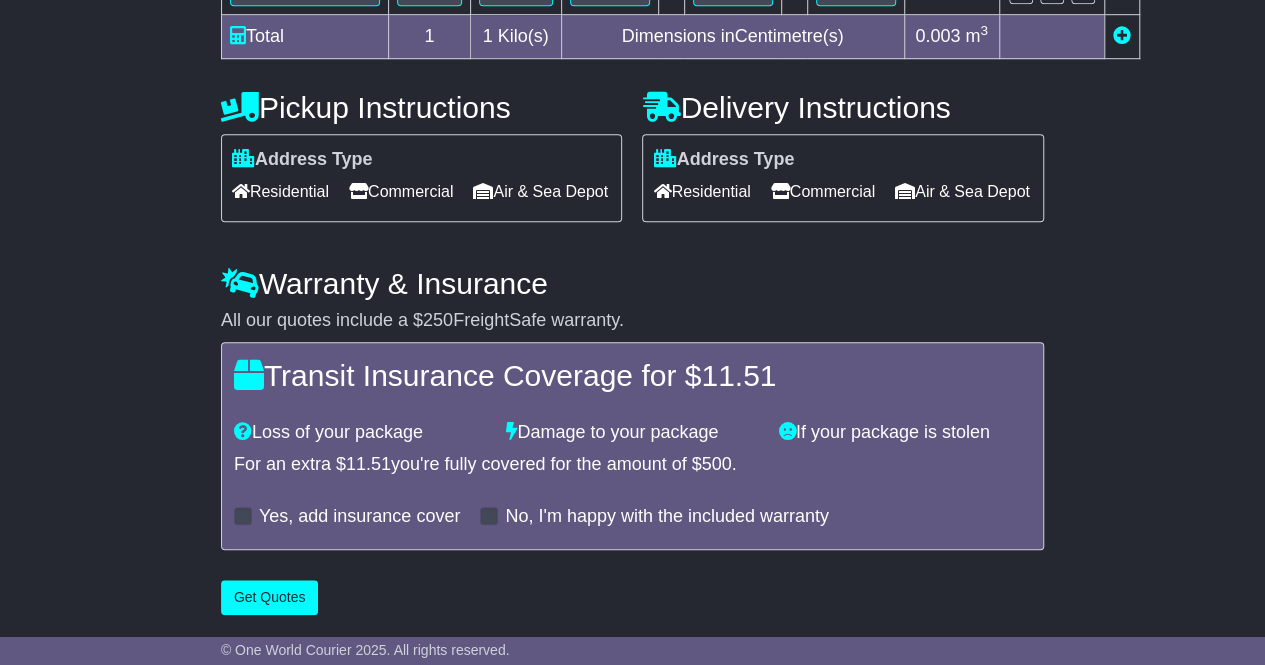 click on "Commercial" at bounding box center [401, 191] 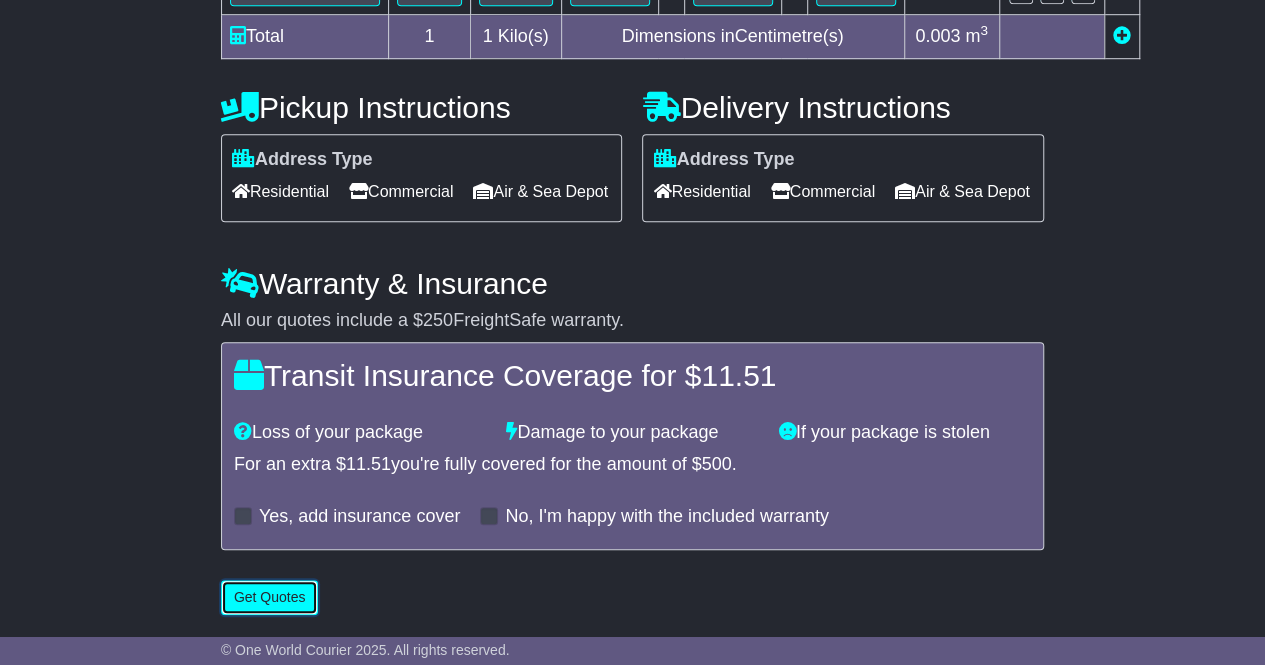 click on "Get Quotes" at bounding box center [270, 597] 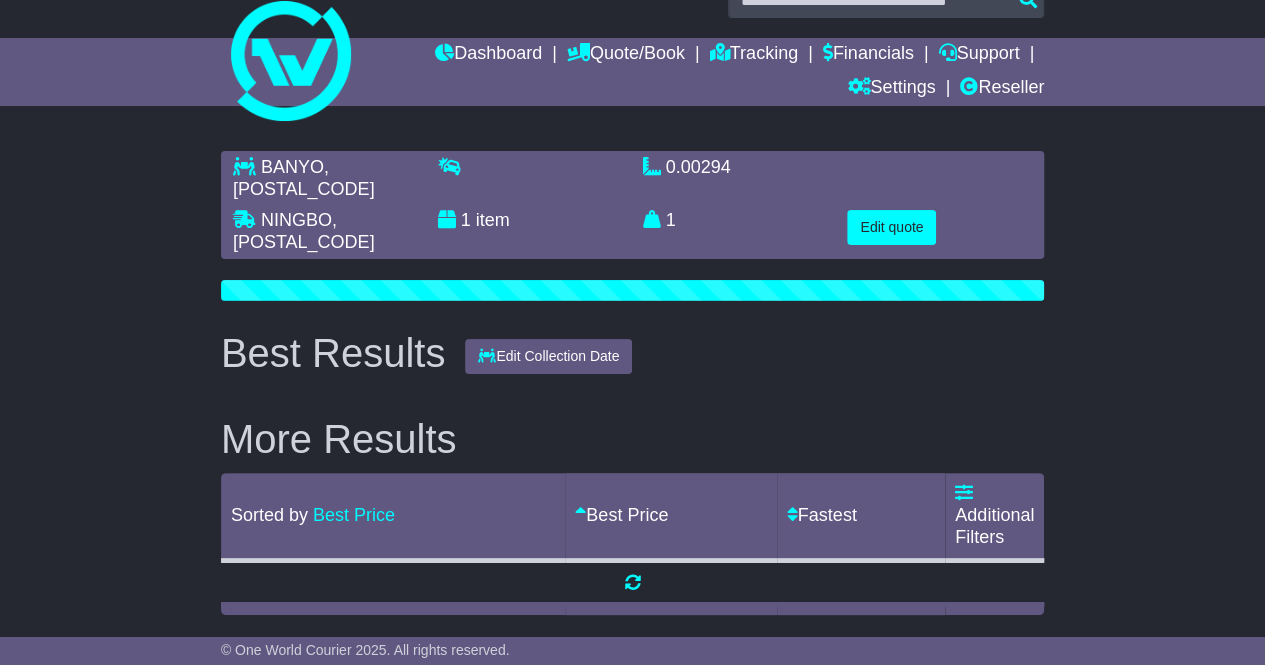 scroll, scrollTop: 0, scrollLeft: 0, axis: both 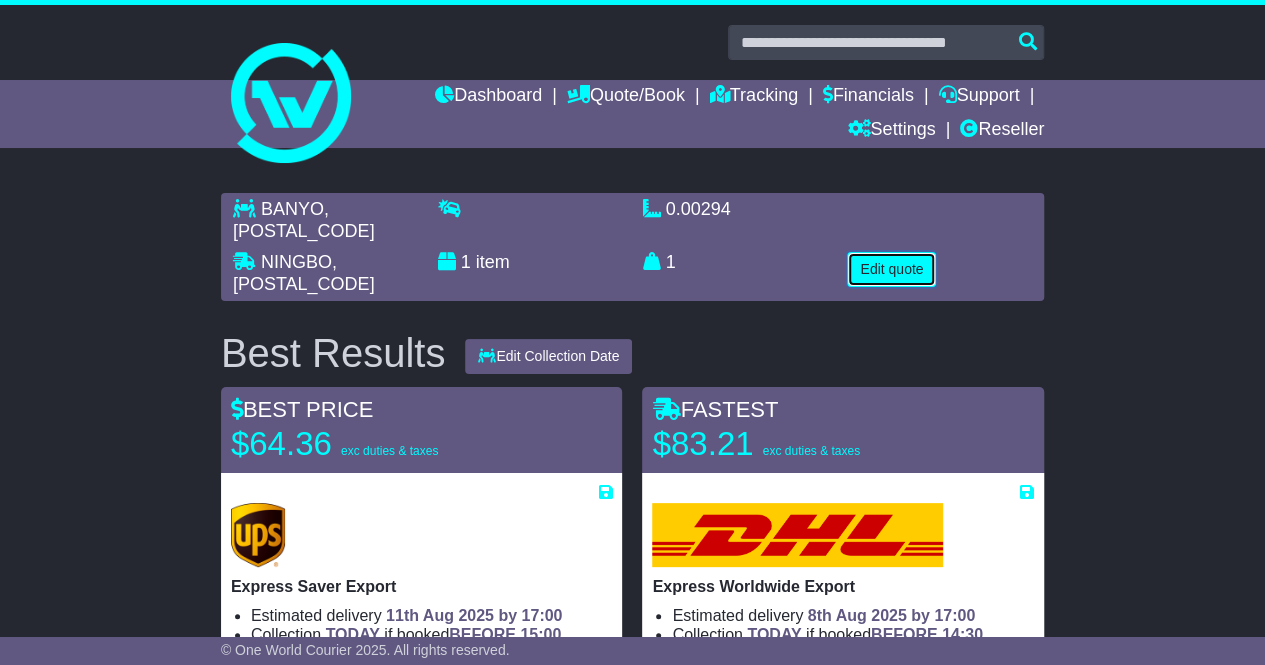 click on "Edit quote" at bounding box center (891, 269) 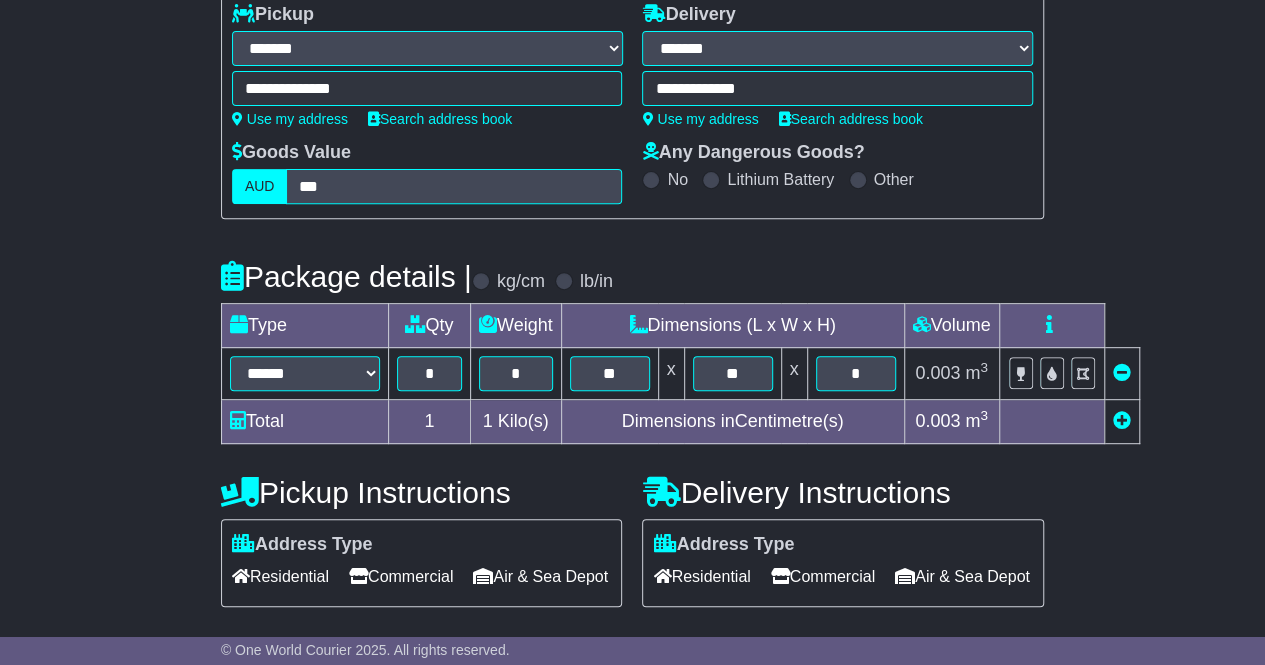 scroll, scrollTop: 300, scrollLeft: 0, axis: vertical 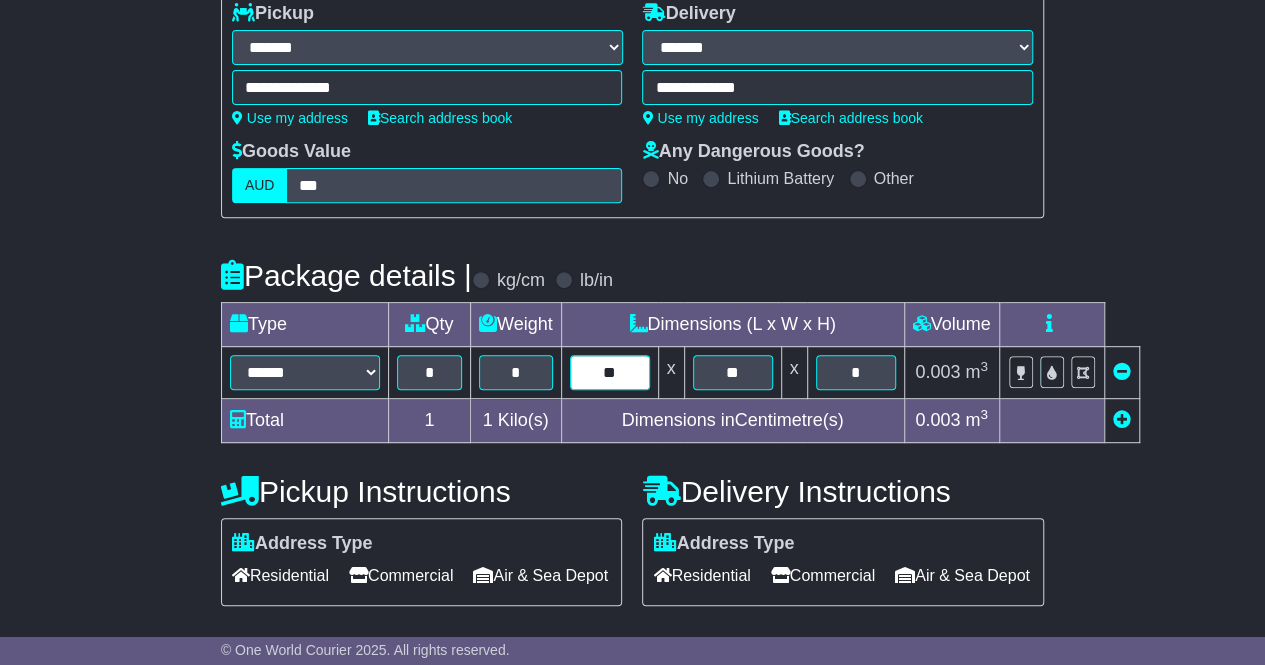 drag, startPoint x: 622, startPoint y: 365, endPoint x: 563, endPoint y: 361, distance: 59.135437 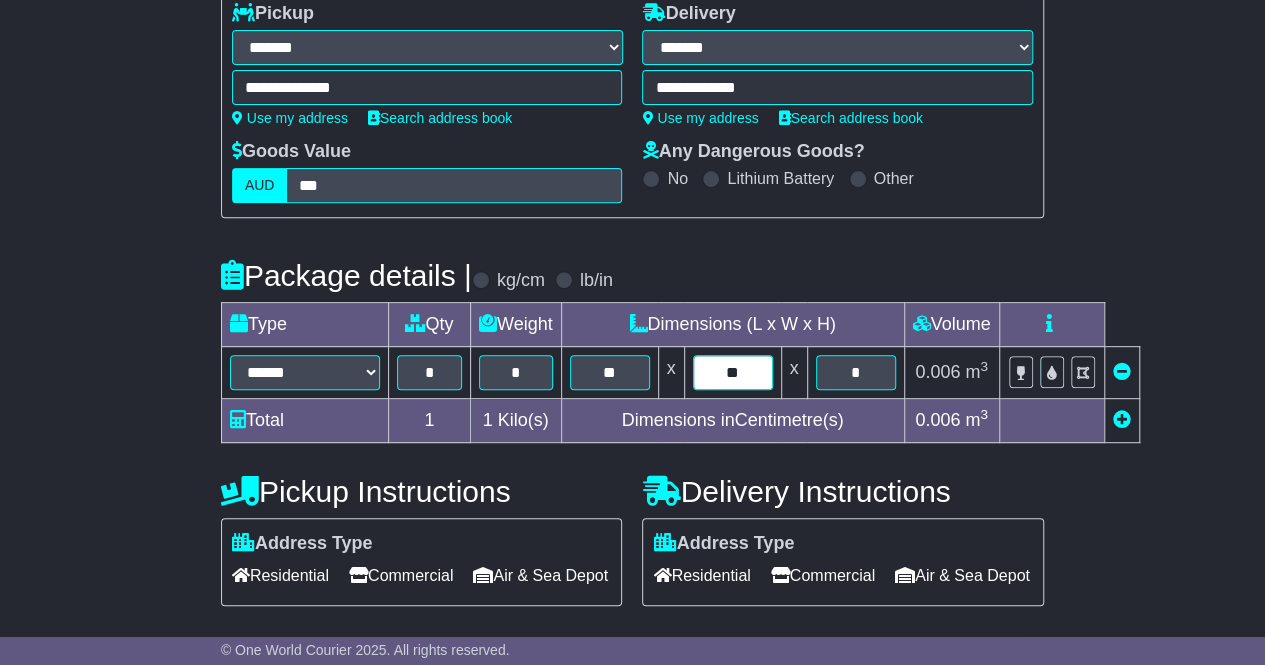 type on "**" 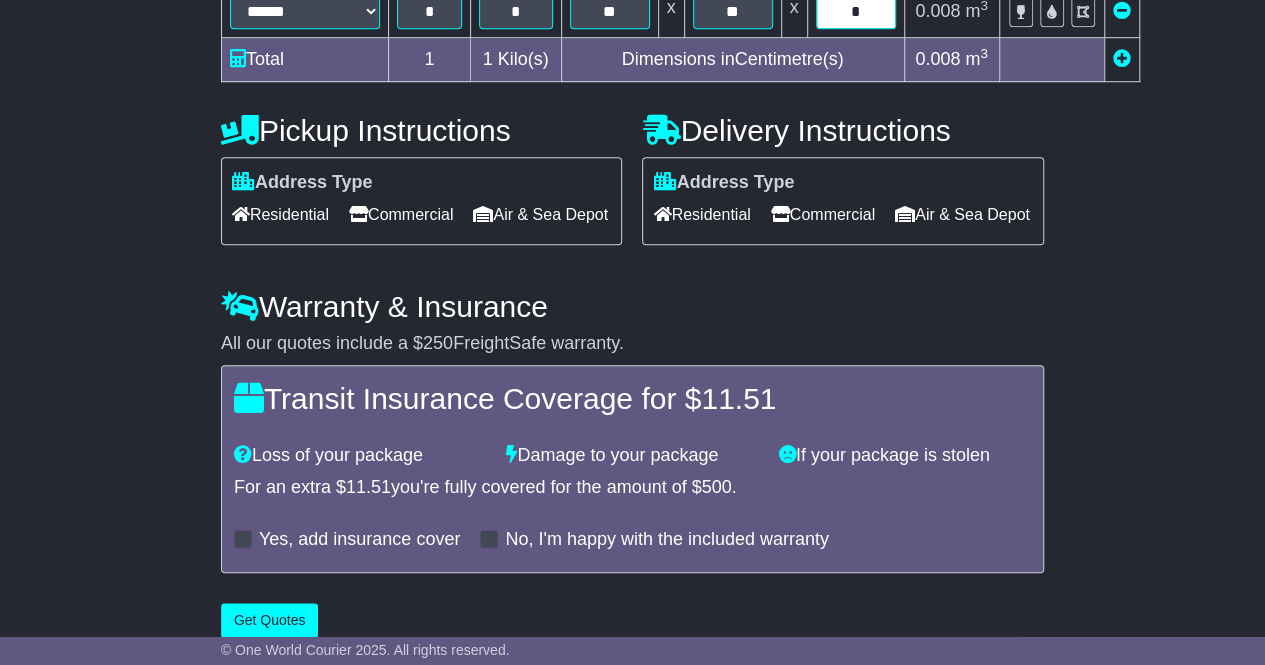 scroll, scrollTop: 700, scrollLeft: 0, axis: vertical 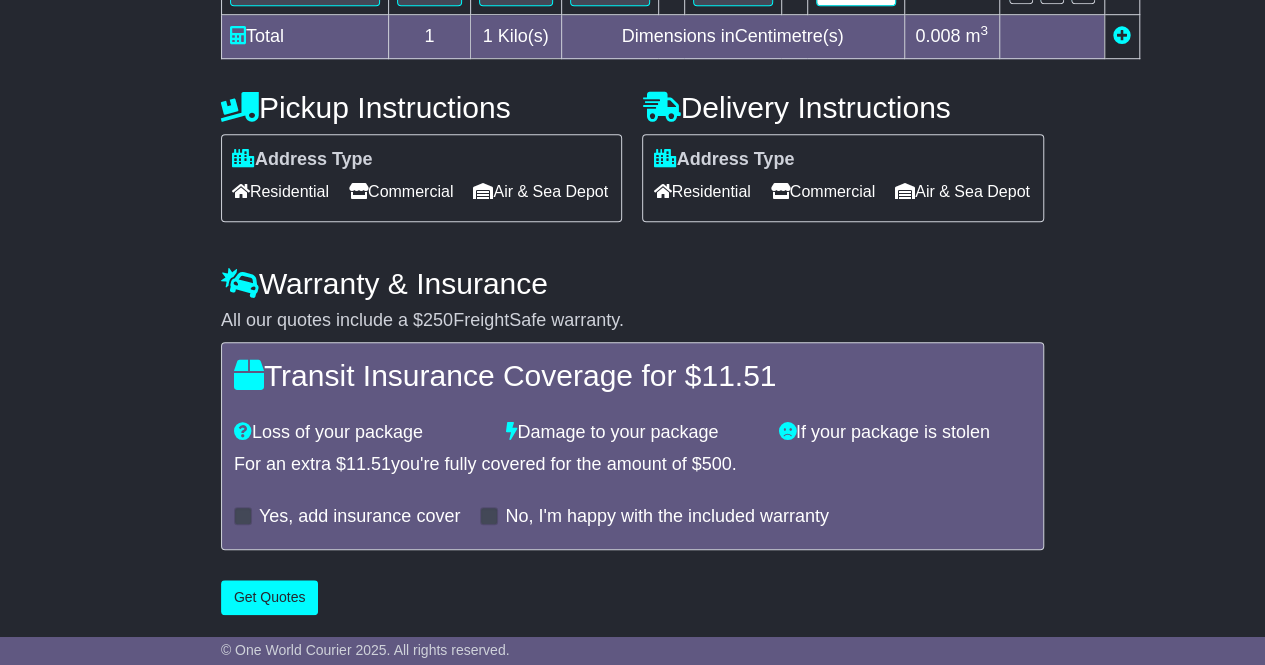 type on "*" 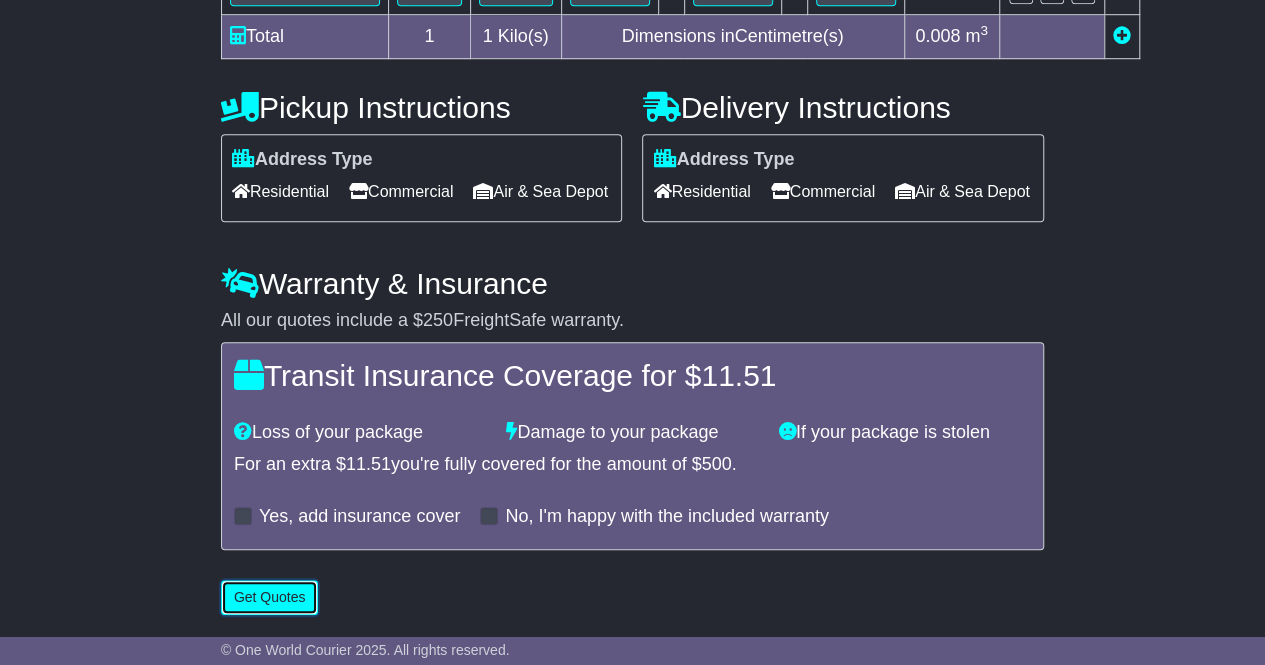 click on "Get Quotes" at bounding box center [270, 597] 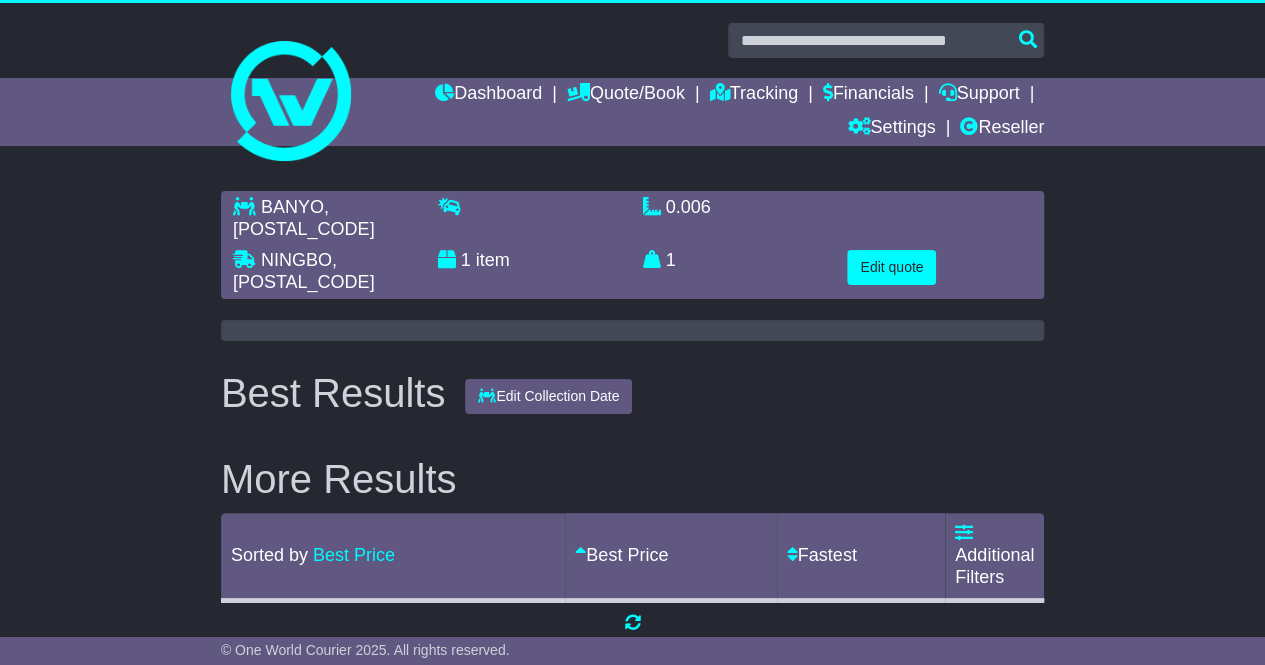 scroll, scrollTop: 0, scrollLeft: 0, axis: both 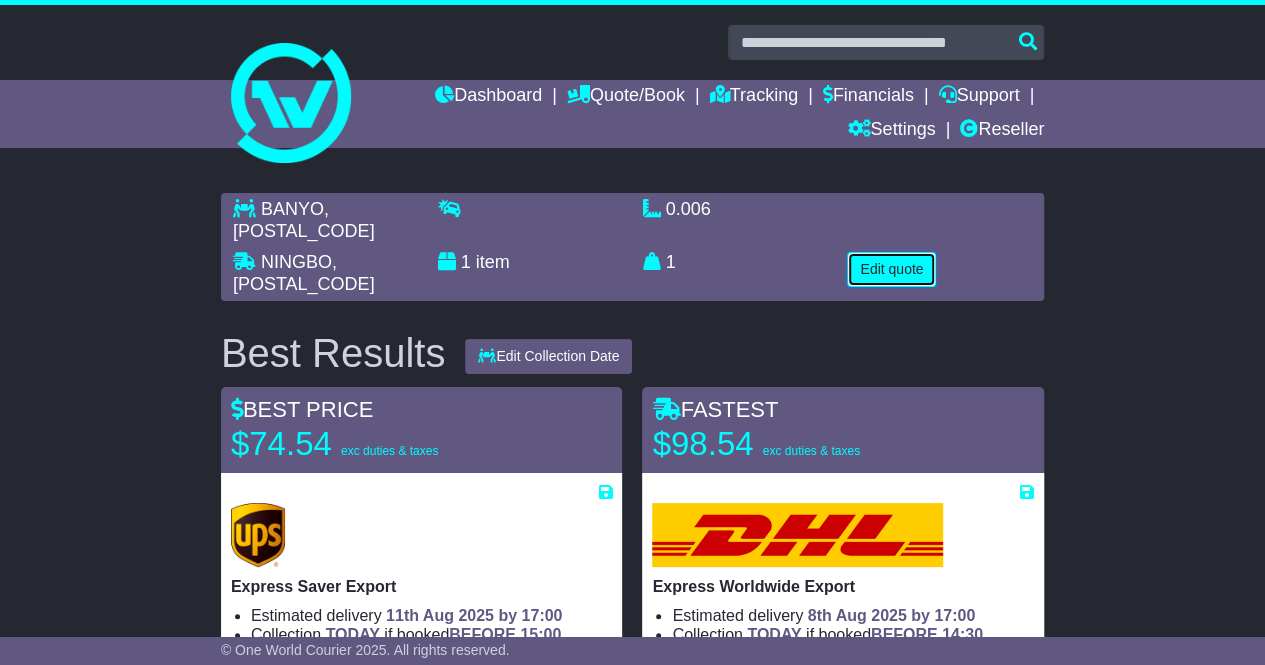 drag, startPoint x: 859, startPoint y: 253, endPoint x: 840, endPoint y: 254, distance: 19.026299 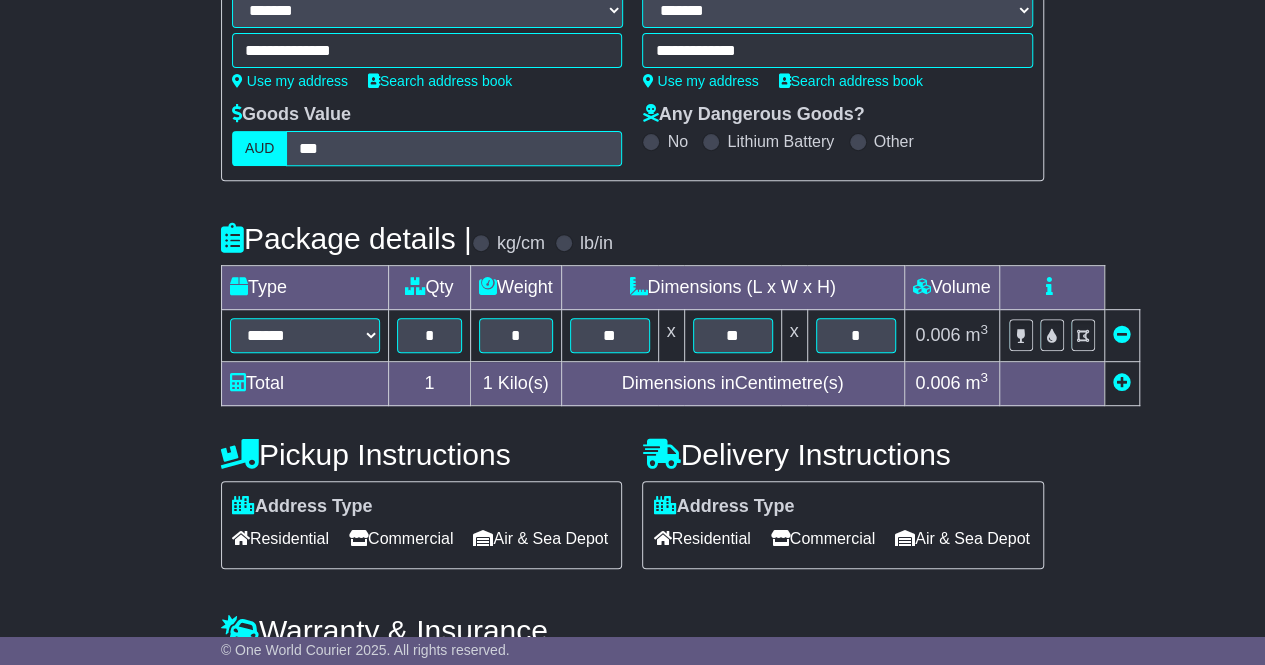 scroll, scrollTop: 312, scrollLeft: 0, axis: vertical 